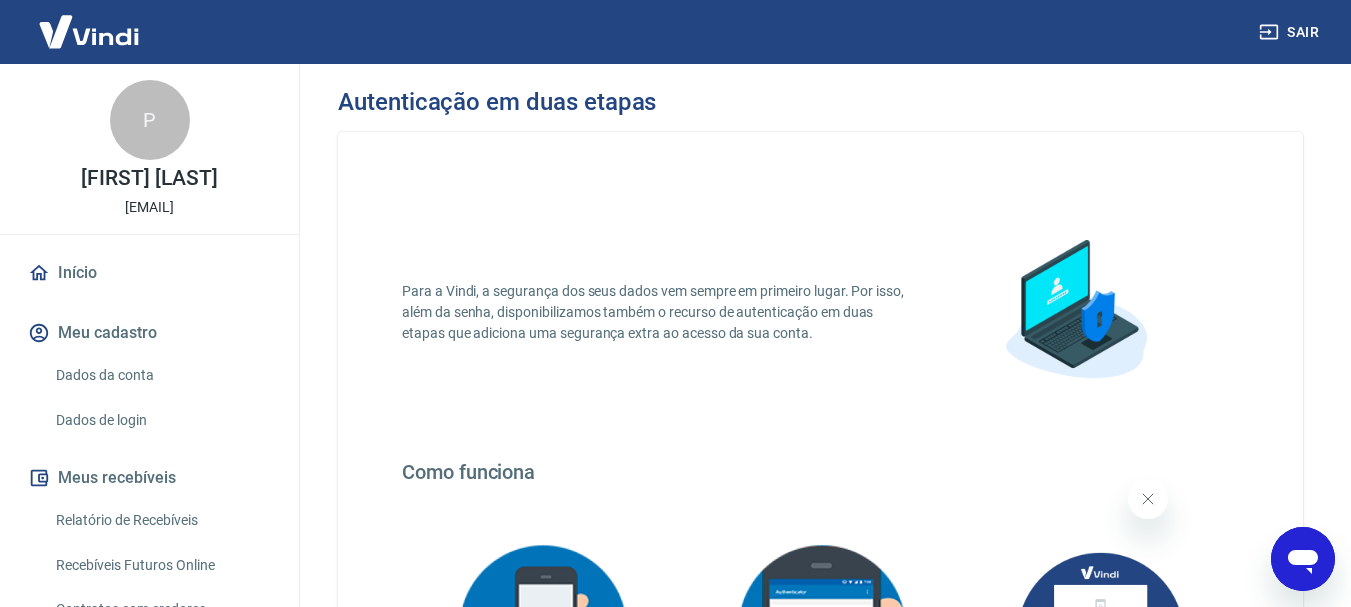 scroll, scrollTop: 0, scrollLeft: 0, axis: both 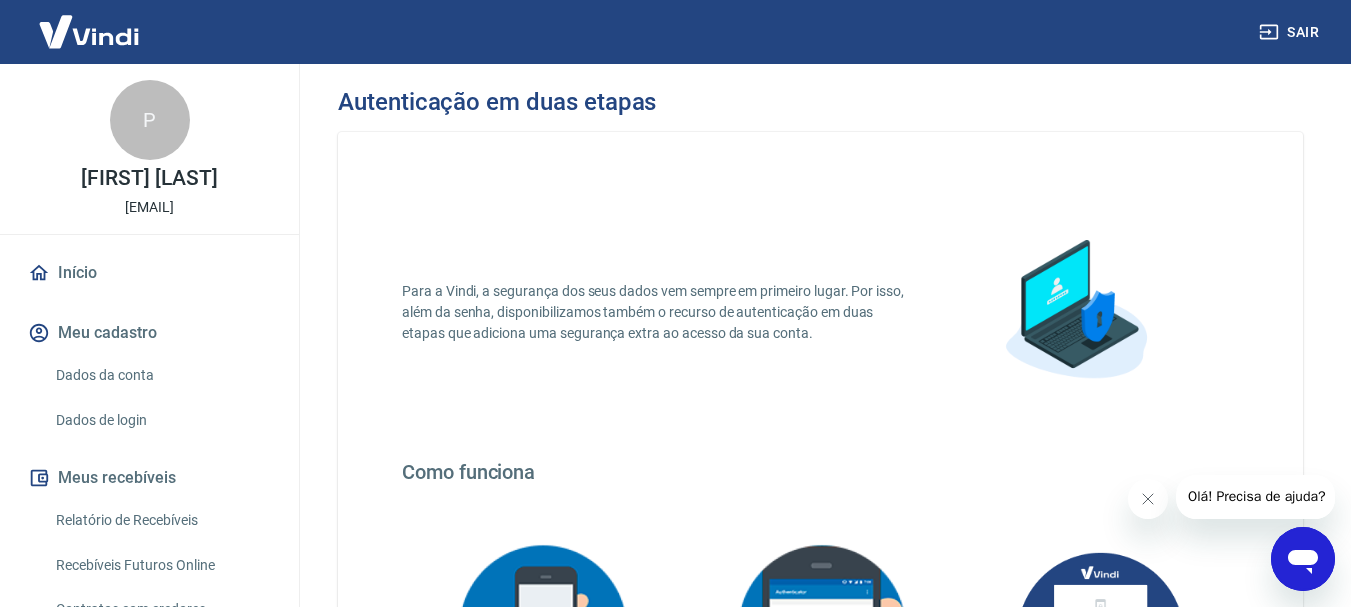 click on "Relatório de Recebíveis" at bounding box center (161, 520) 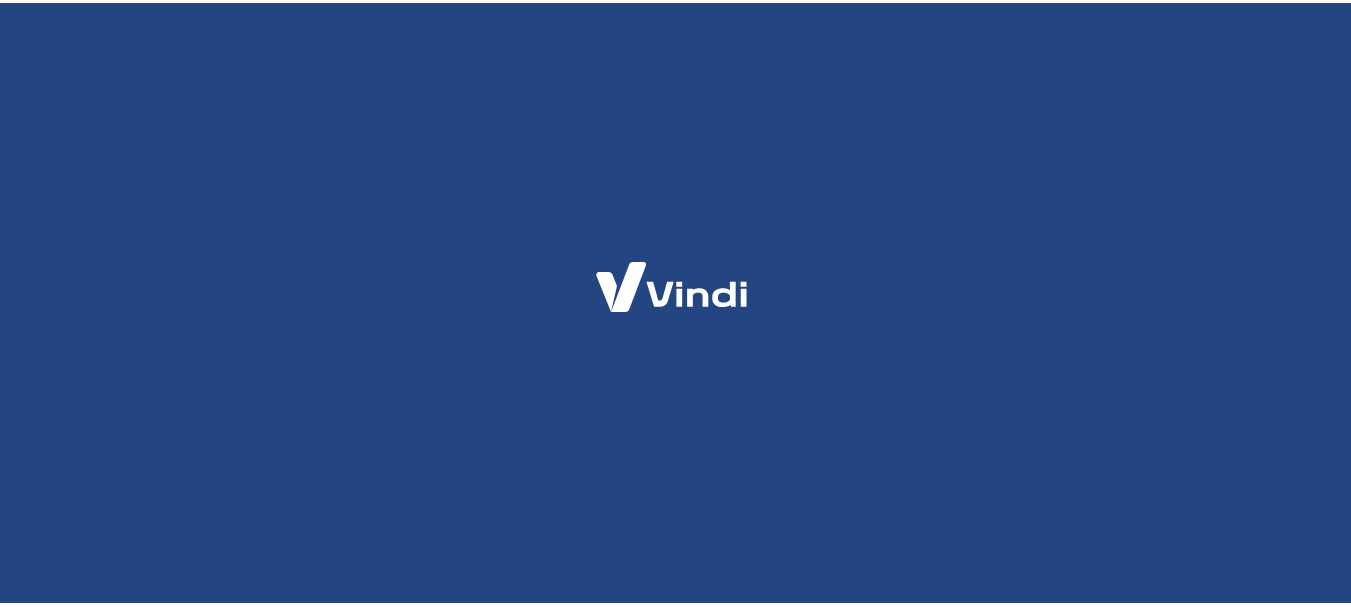 scroll, scrollTop: 0, scrollLeft: 0, axis: both 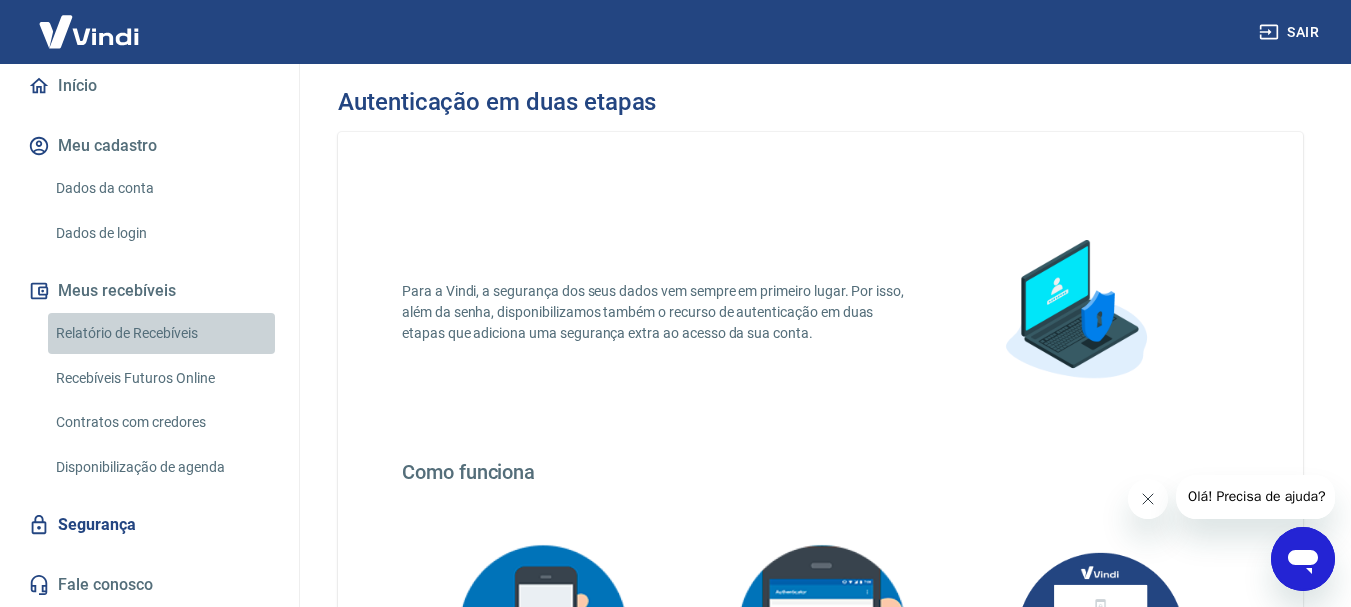 click on "Relatório de Recebíveis" at bounding box center (161, 333) 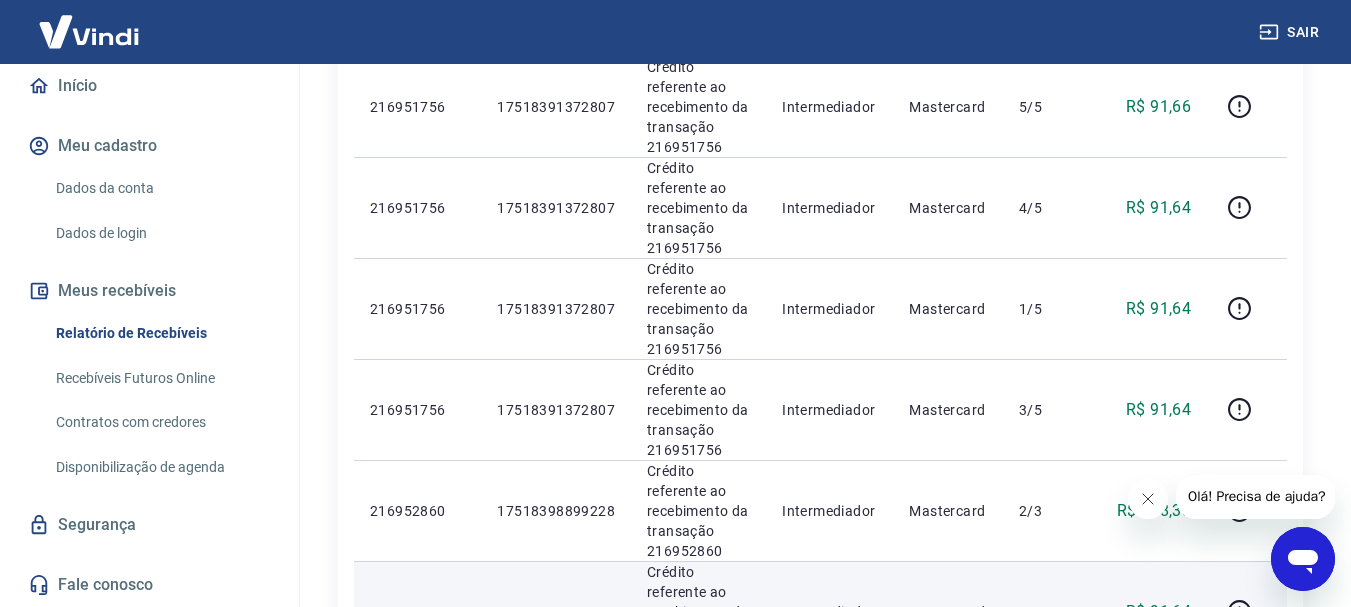 scroll, scrollTop: 1700, scrollLeft: 0, axis: vertical 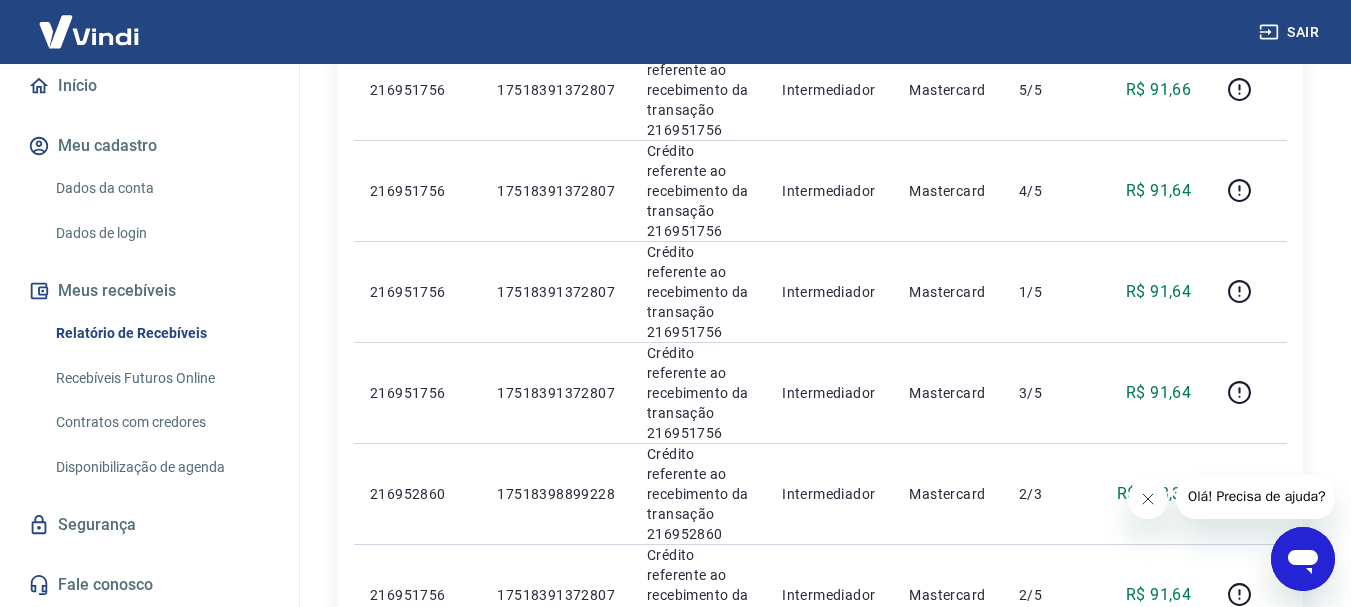 click on "2" at bounding box center [1062, 803] 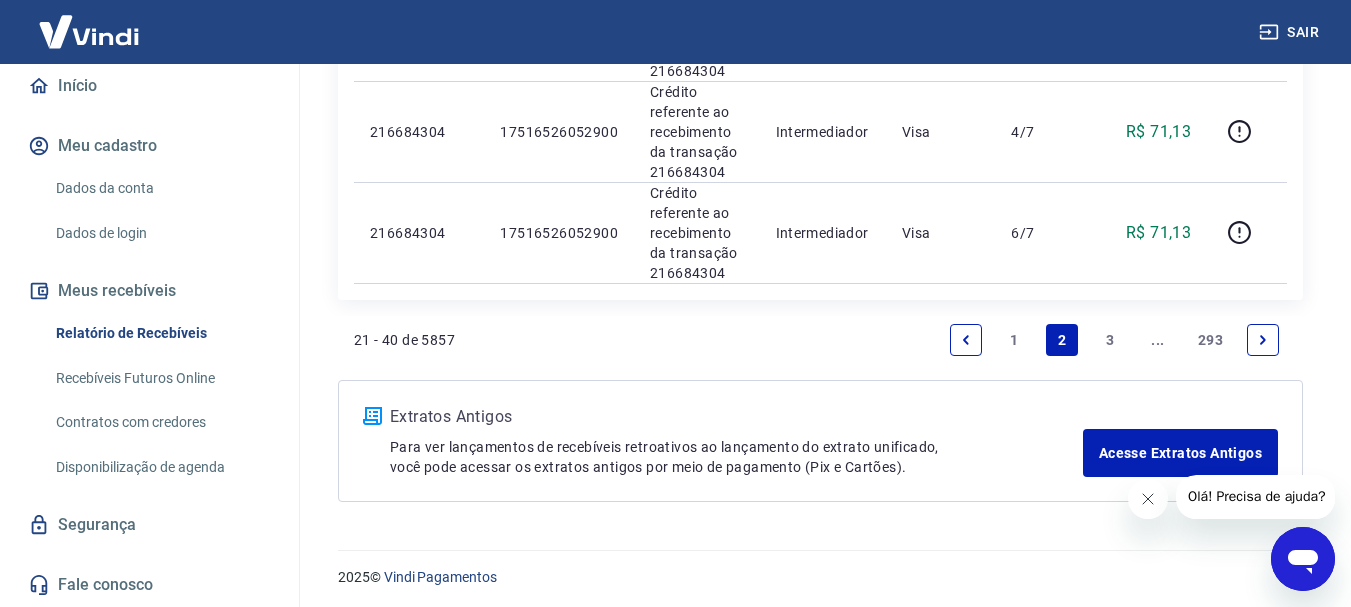 scroll, scrollTop: 2259, scrollLeft: 0, axis: vertical 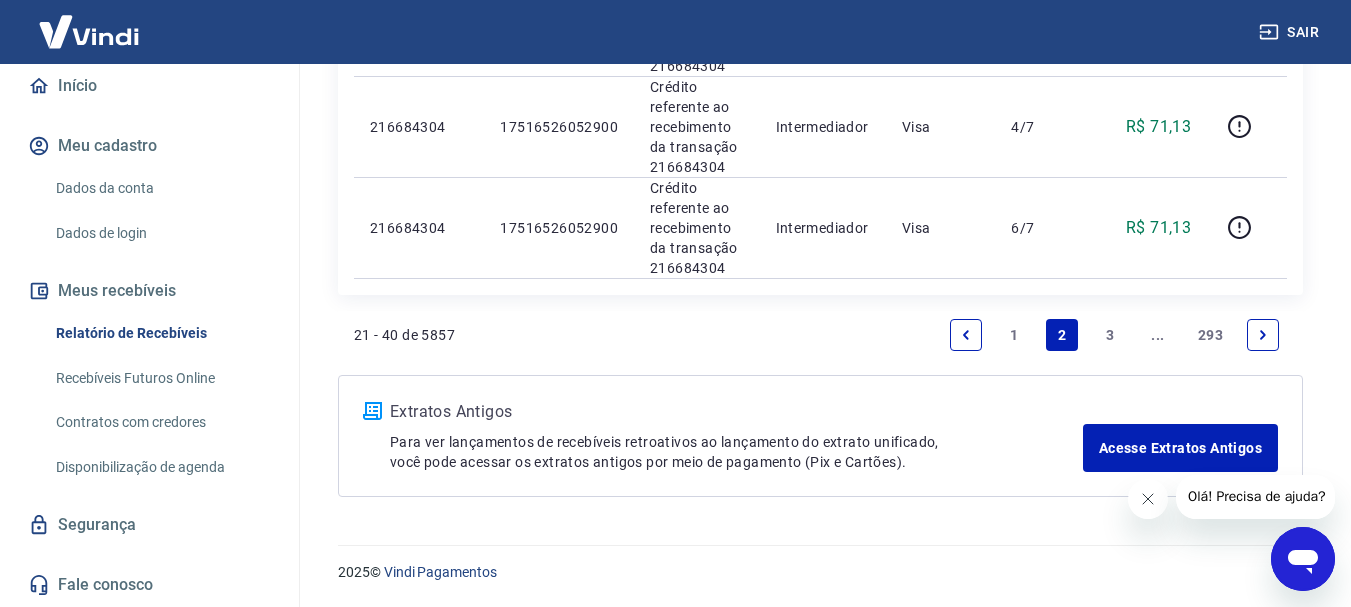 click on "3" at bounding box center (1110, 335) 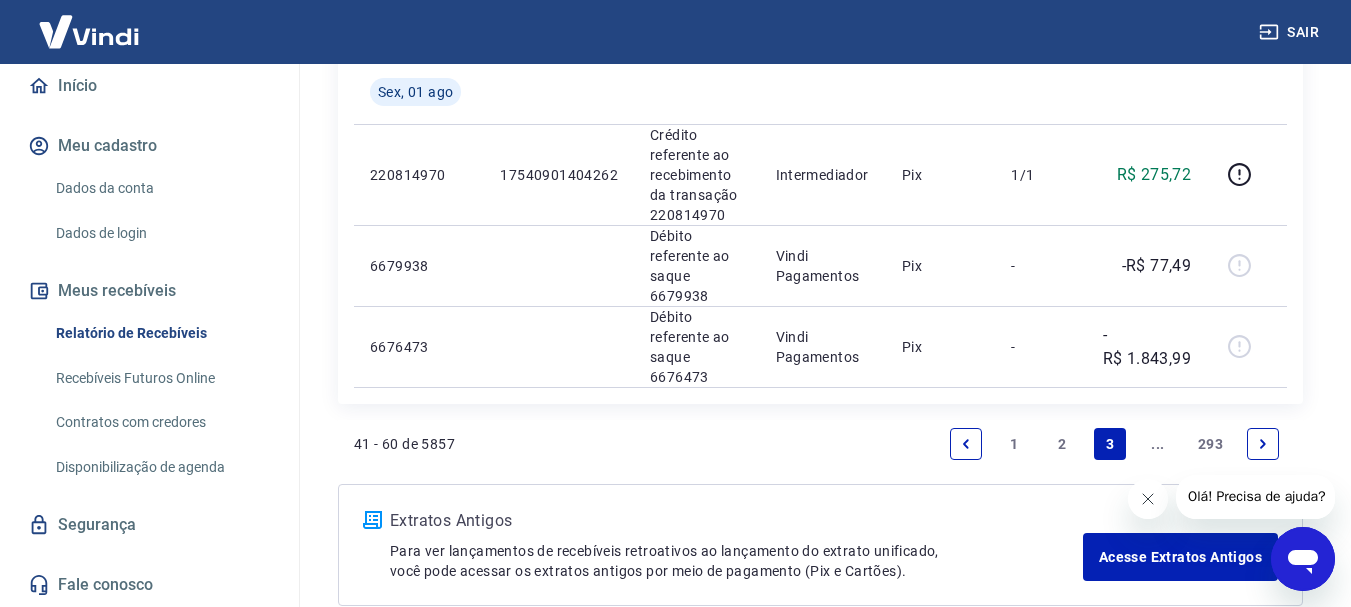 scroll, scrollTop: 2303, scrollLeft: 0, axis: vertical 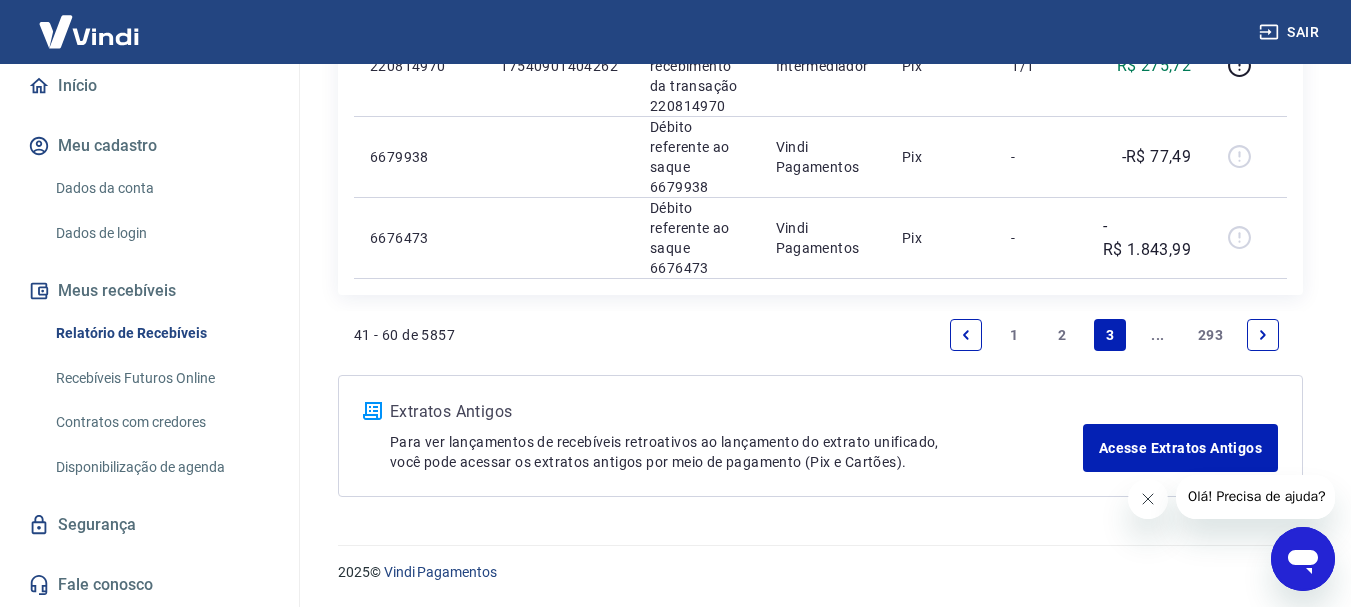 click 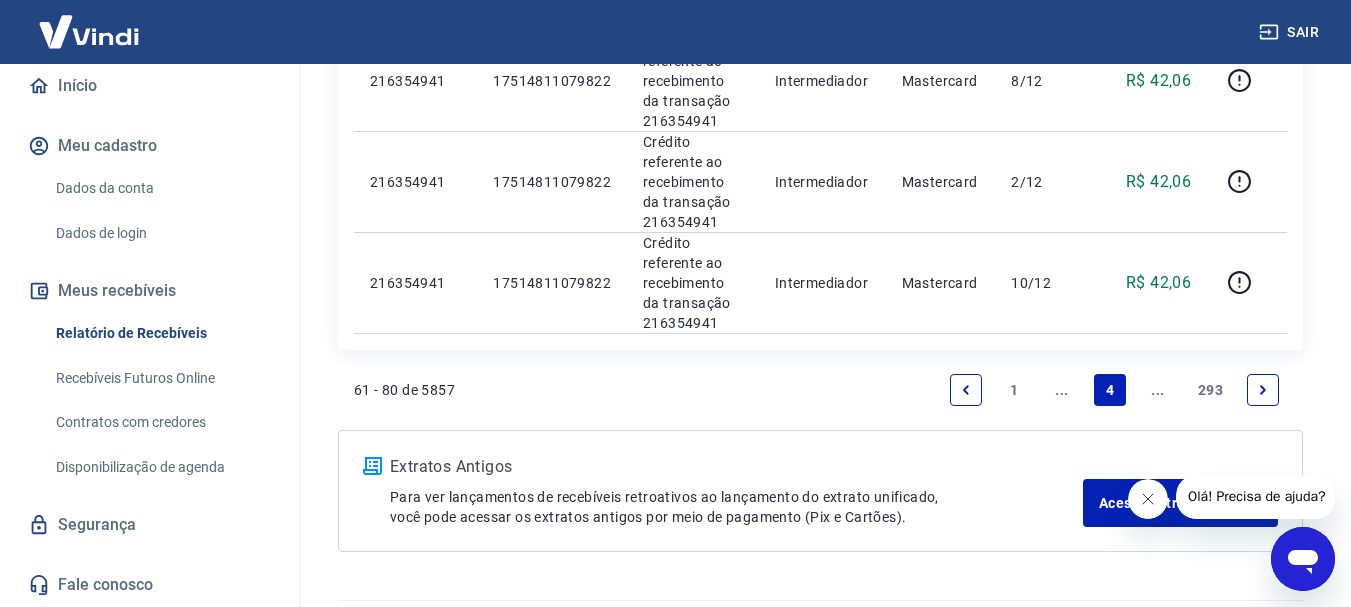 scroll, scrollTop: 2215, scrollLeft: 0, axis: vertical 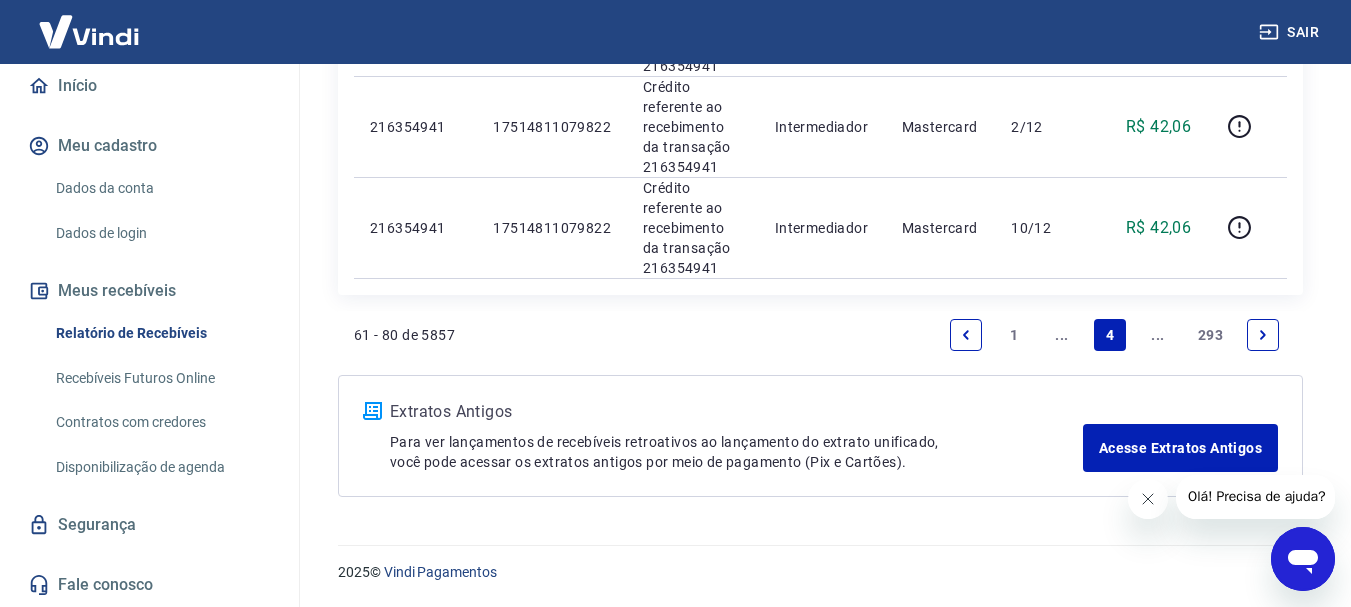 click 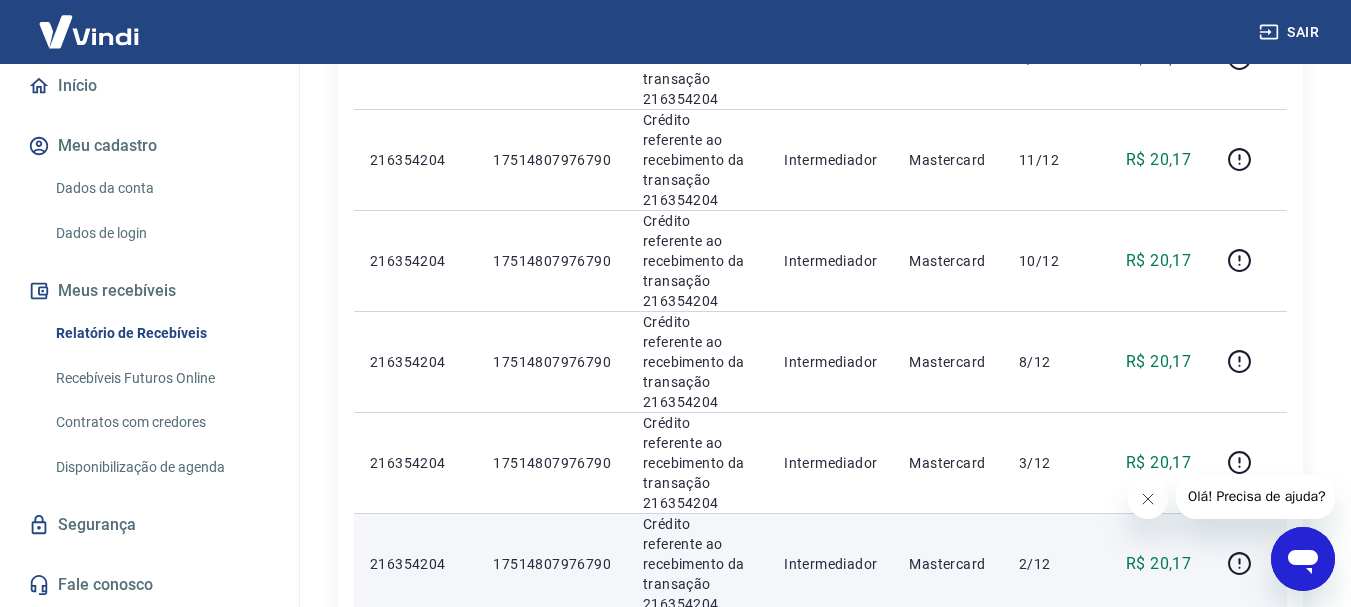 scroll, scrollTop: 1815, scrollLeft: 0, axis: vertical 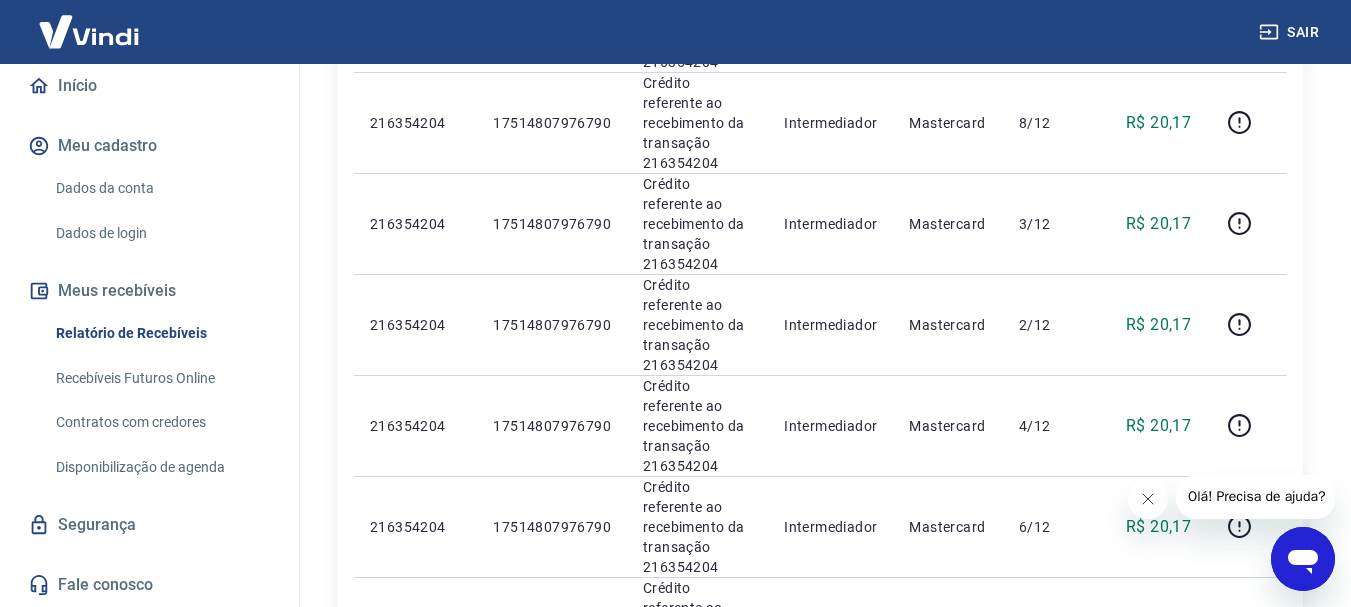 click 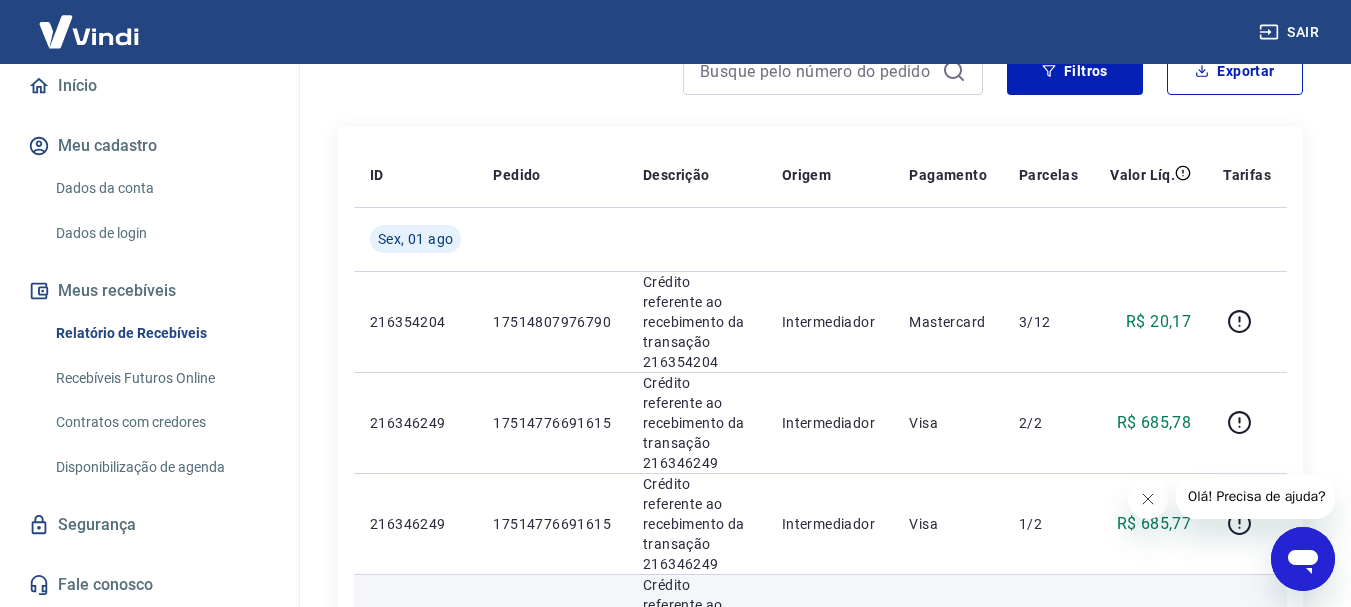 scroll, scrollTop: 200, scrollLeft: 0, axis: vertical 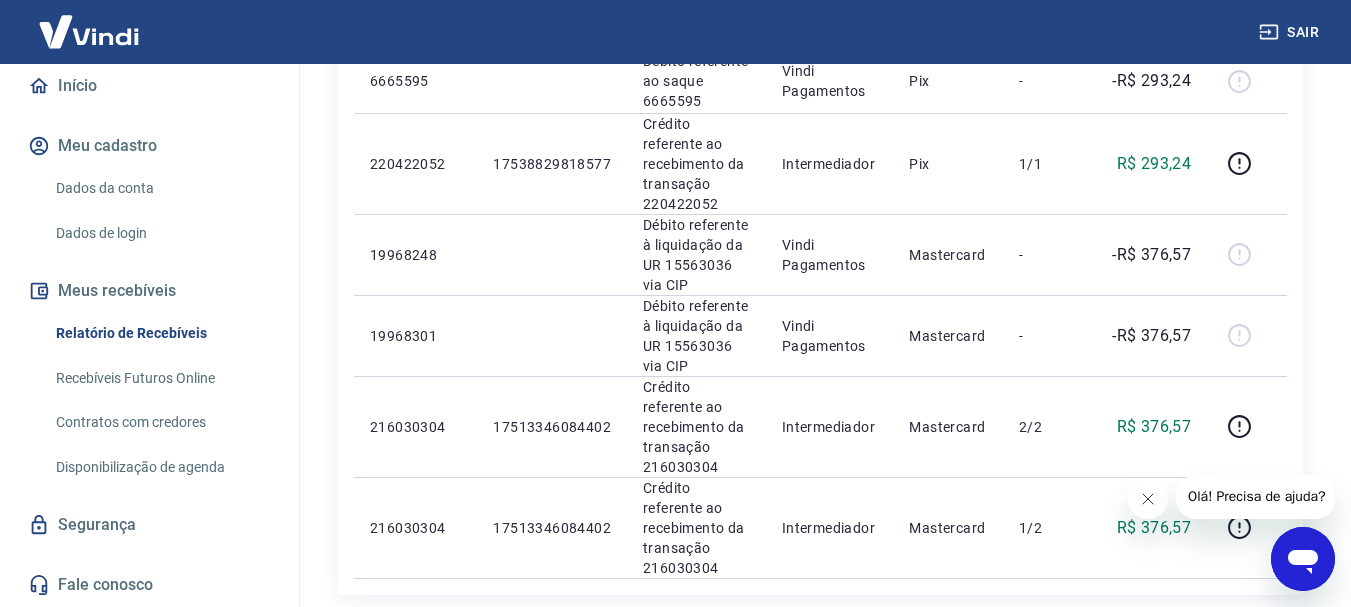click 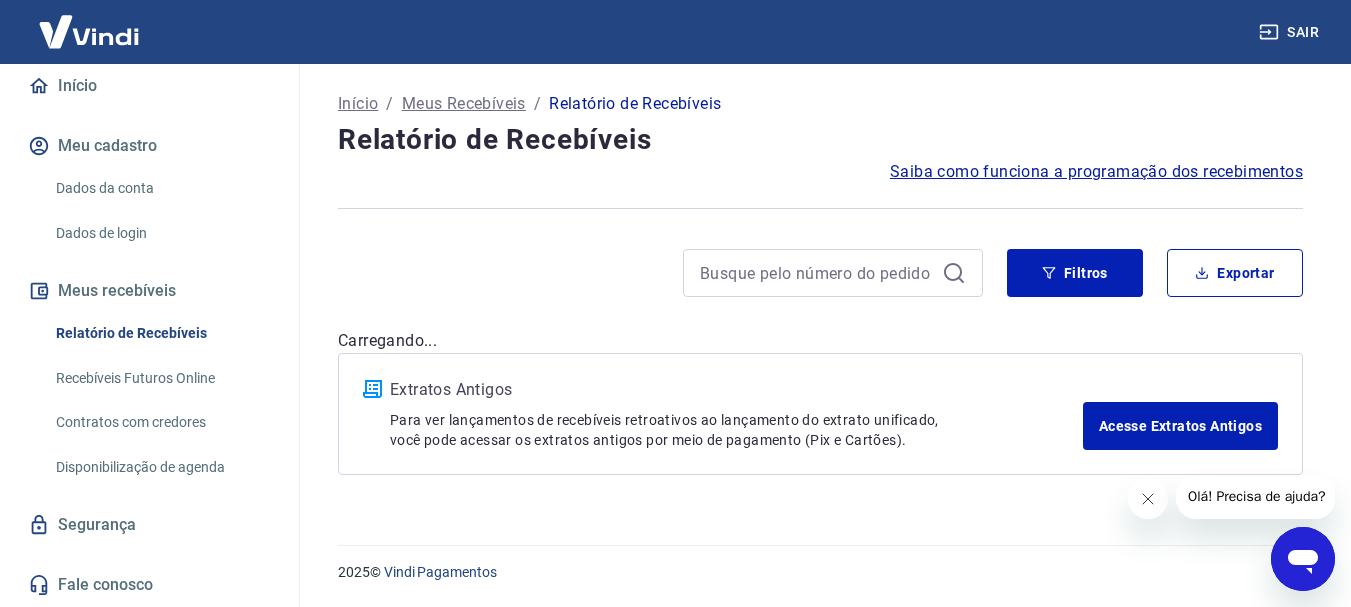 scroll, scrollTop: 0, scrollLeft: 0, axis: both 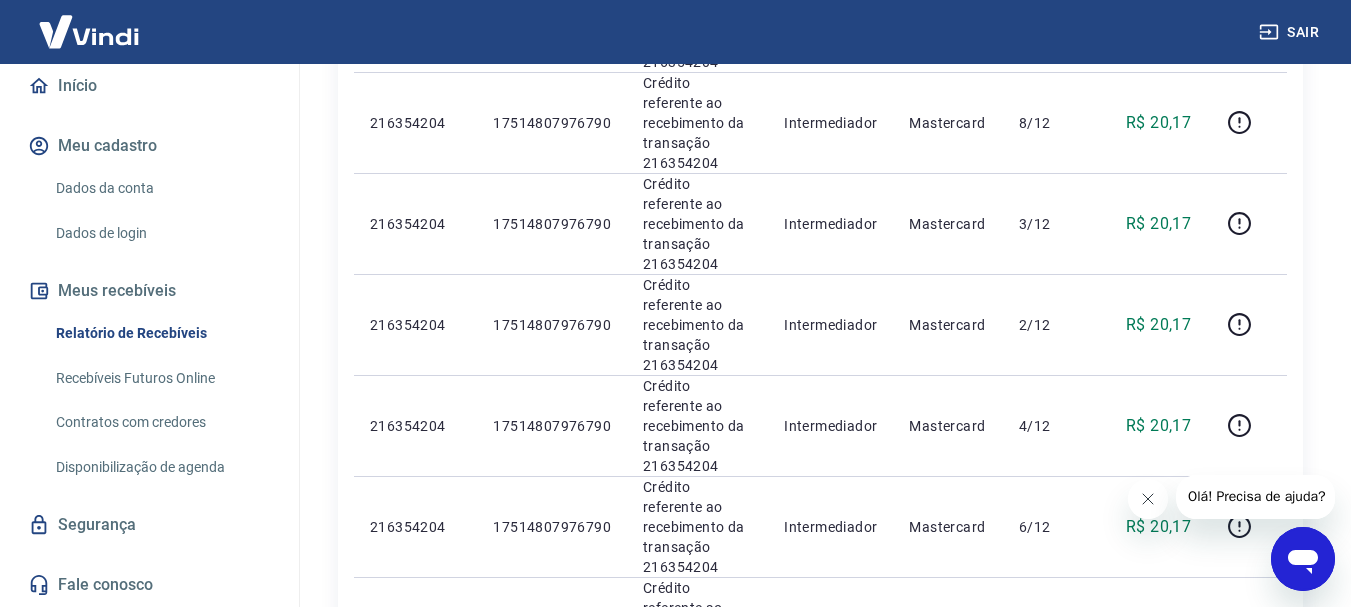 click 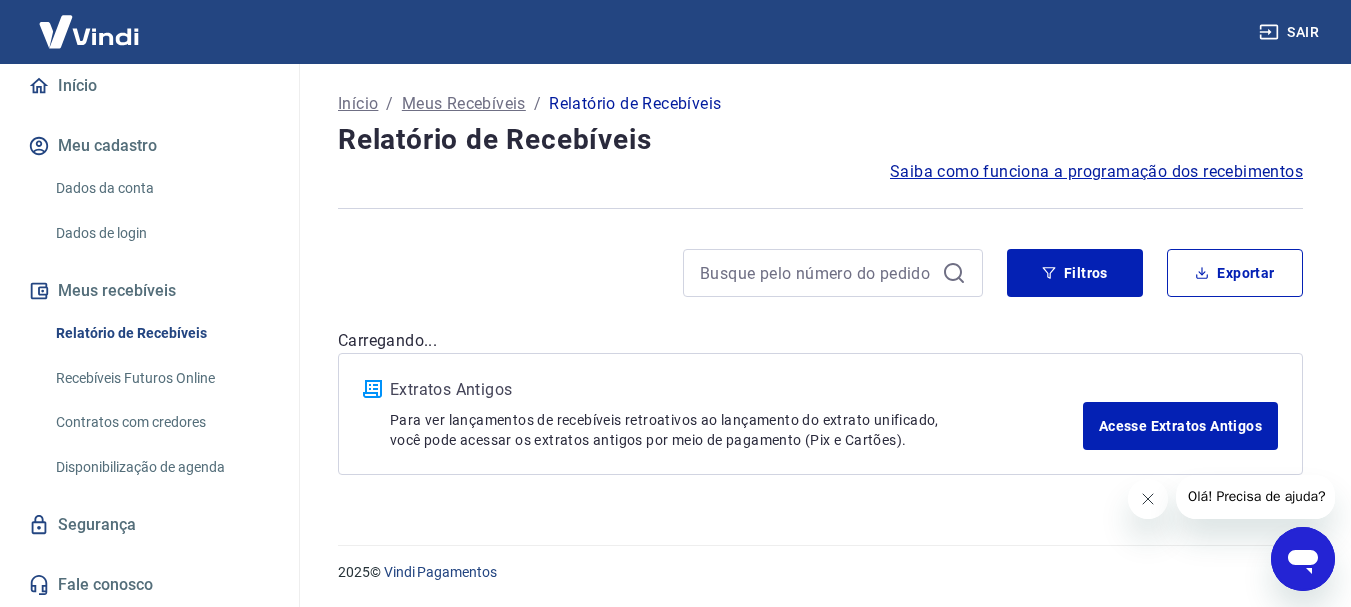scroll, scrollTop: 0, scrollLeft: 0, axis: both 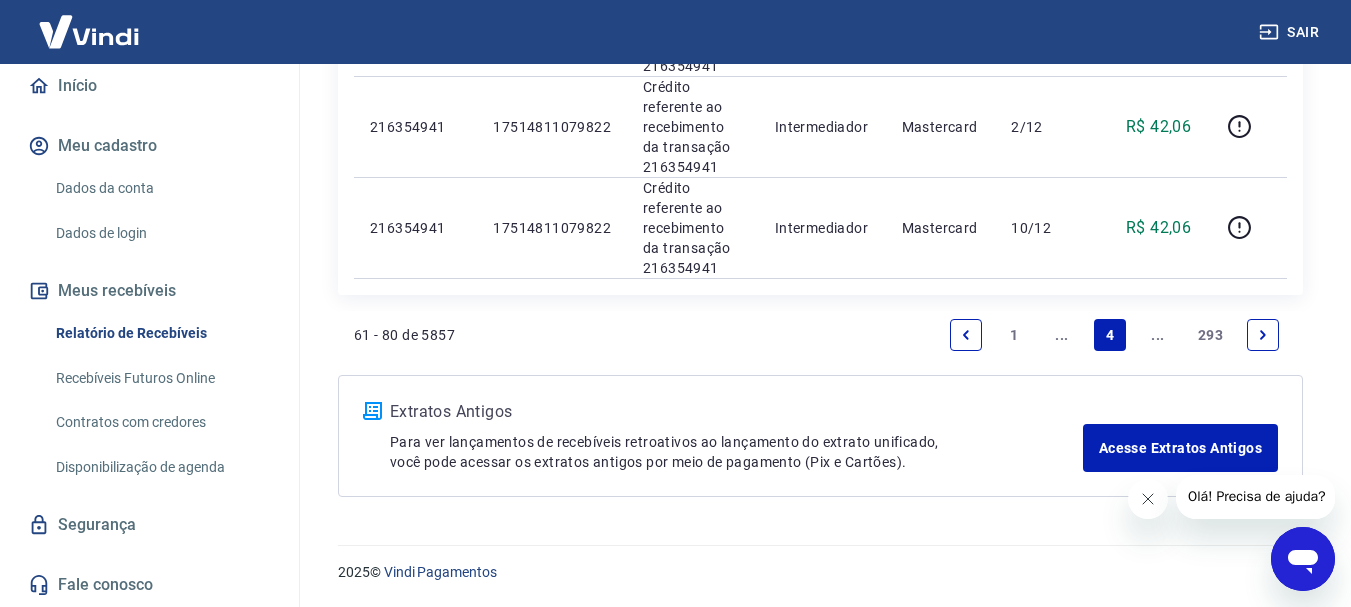 click 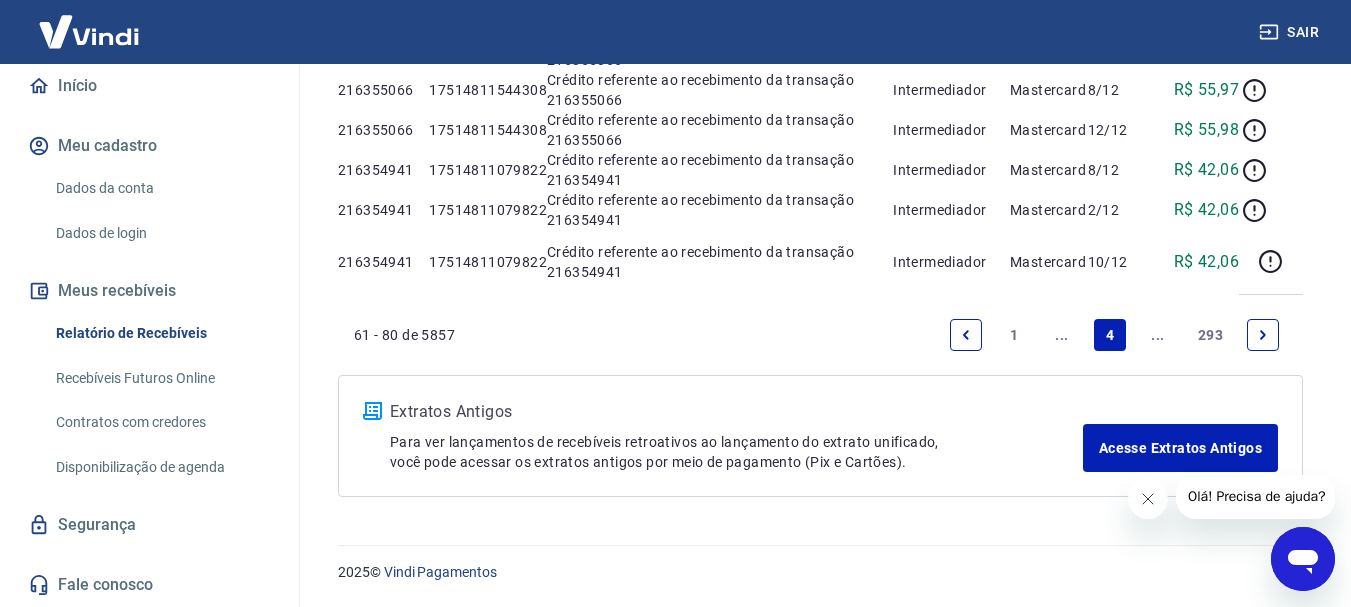 scroll, scrollTop: 0, scrollLeft: 0, axis: both 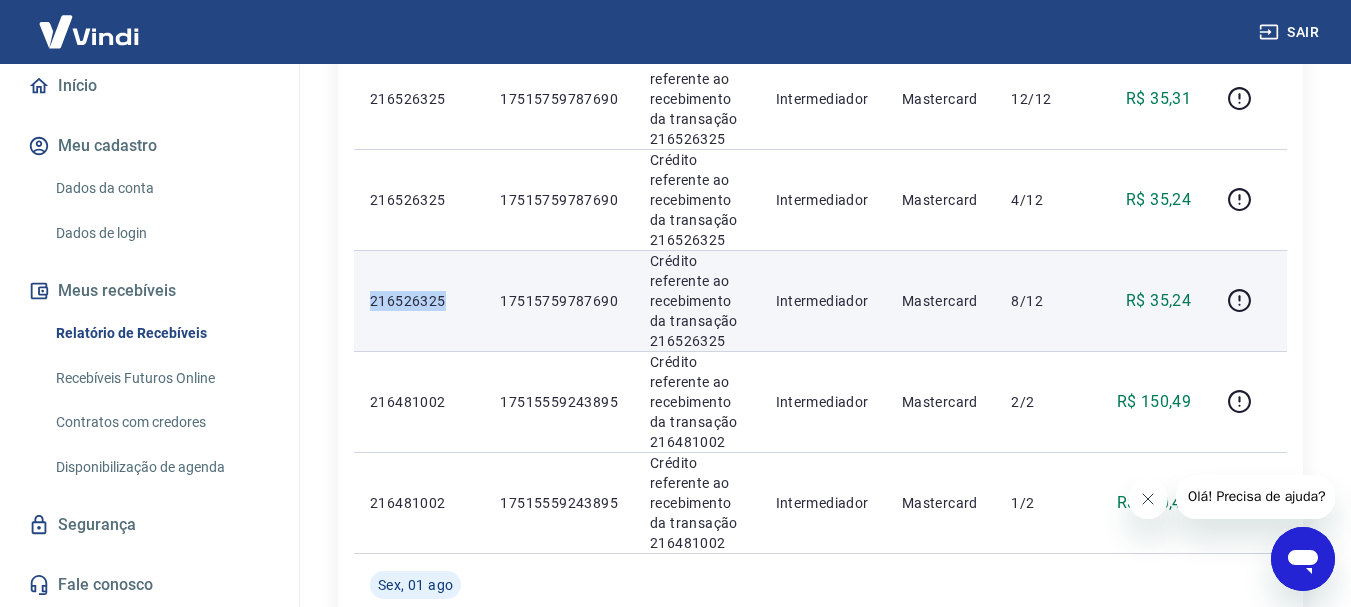 drag, startPoint x: 372, startPoint y: 299, endPoint x: 469, endPoint y: 297, distance: 97.020615 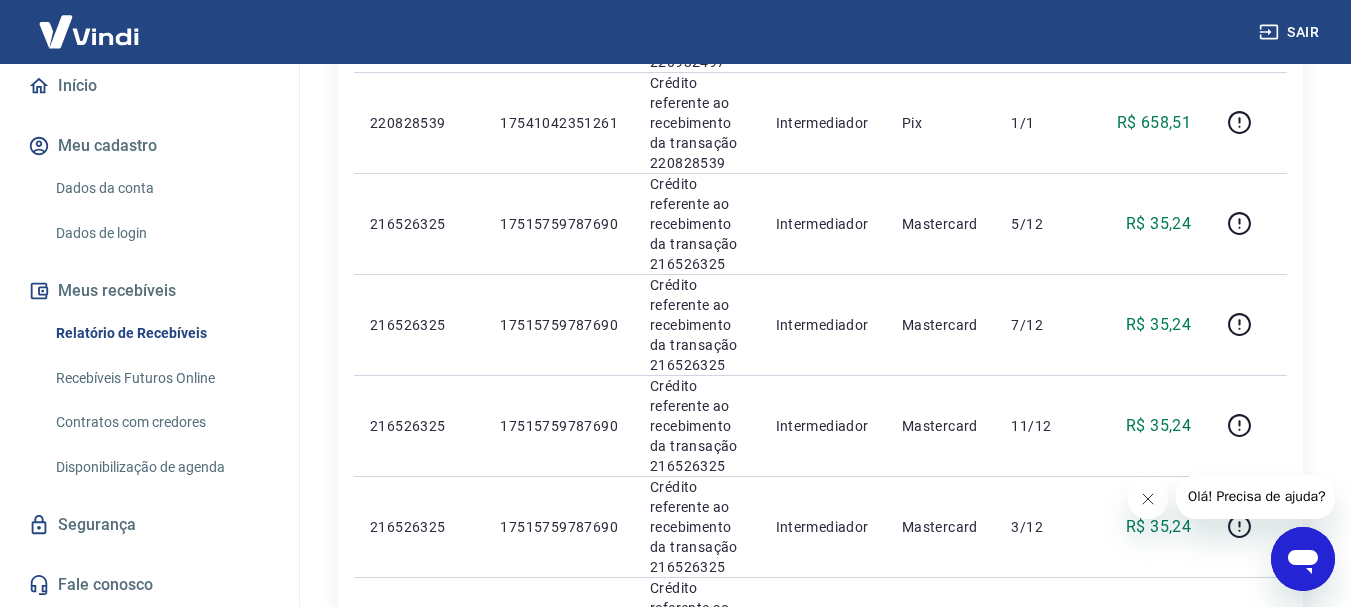 scroll, scrollTop: 701, scrollLeft: 0, axis: vertical 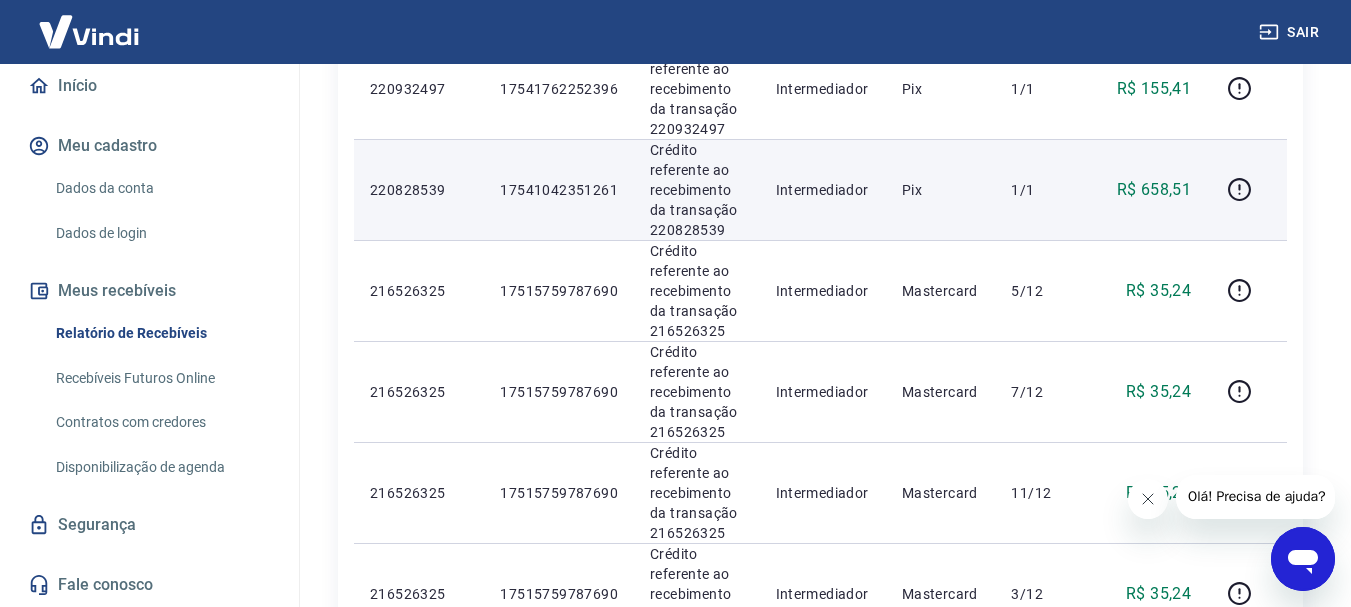 click on "220828539" at bounding box center [419, 190] 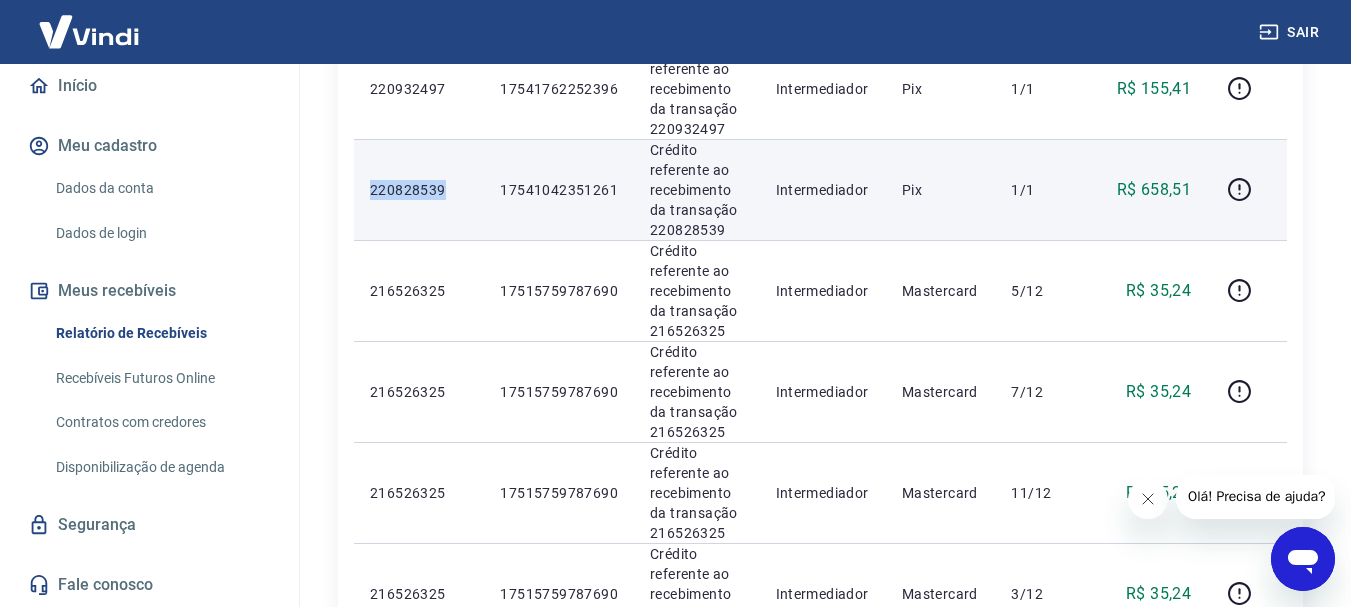 click on "220828539" at bounding box center [419, 190] 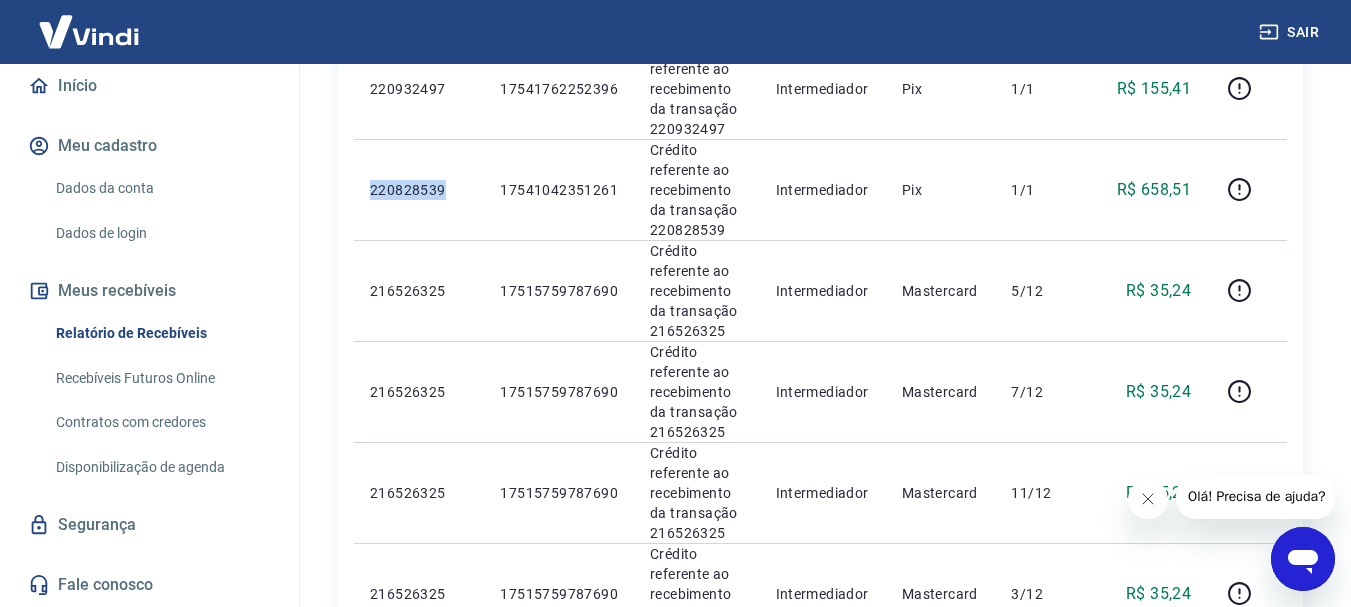copy on "220828539" 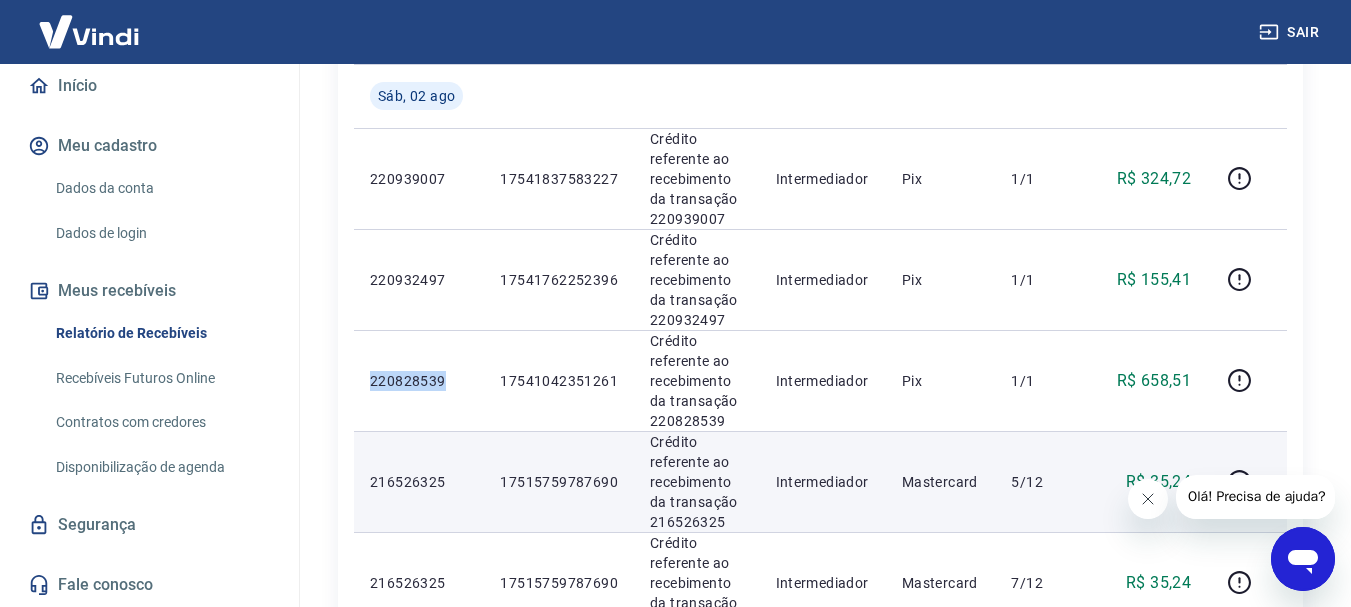 scroll, scrollTop: 501, scrollLeft: 0, axis: vertical 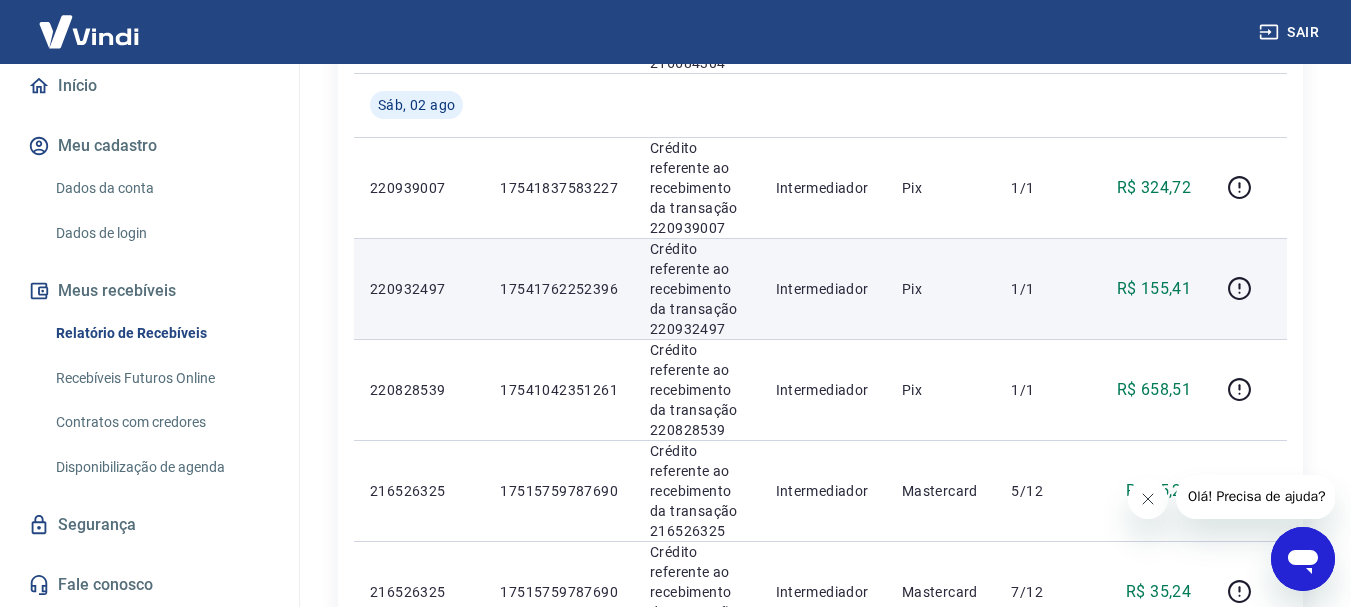 click on "220932497" at bounding box center (419, 288) 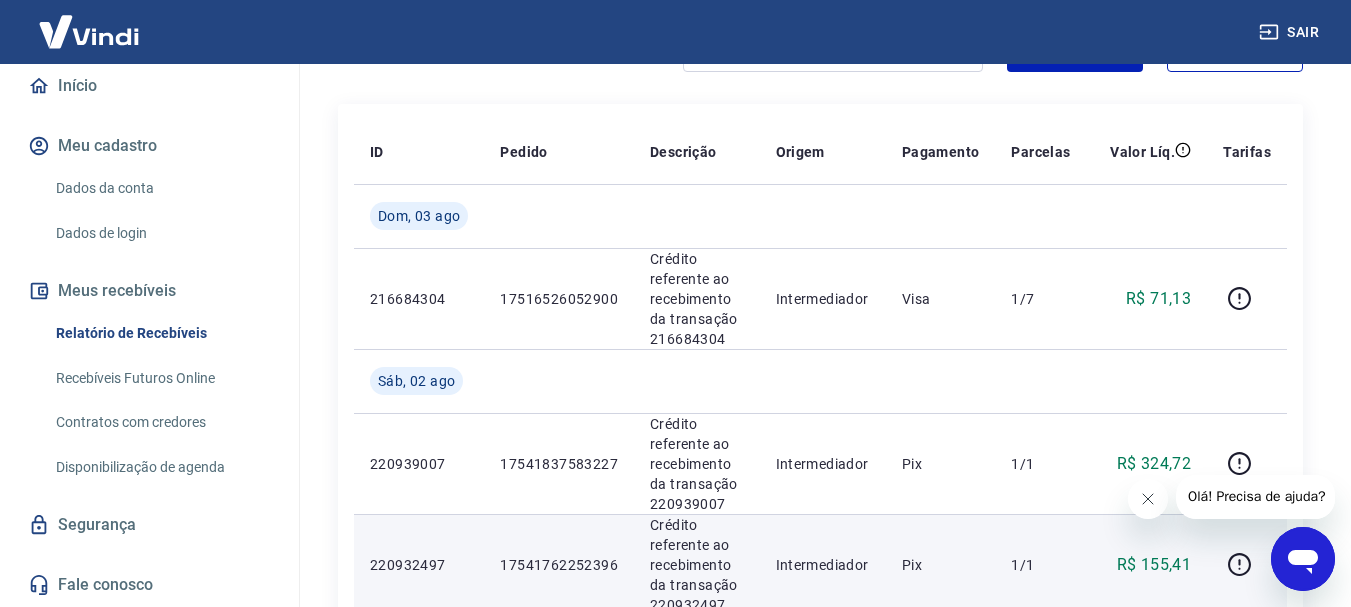 scroll, scrollTop: 201, scrollLeft: 0, axis: vertical 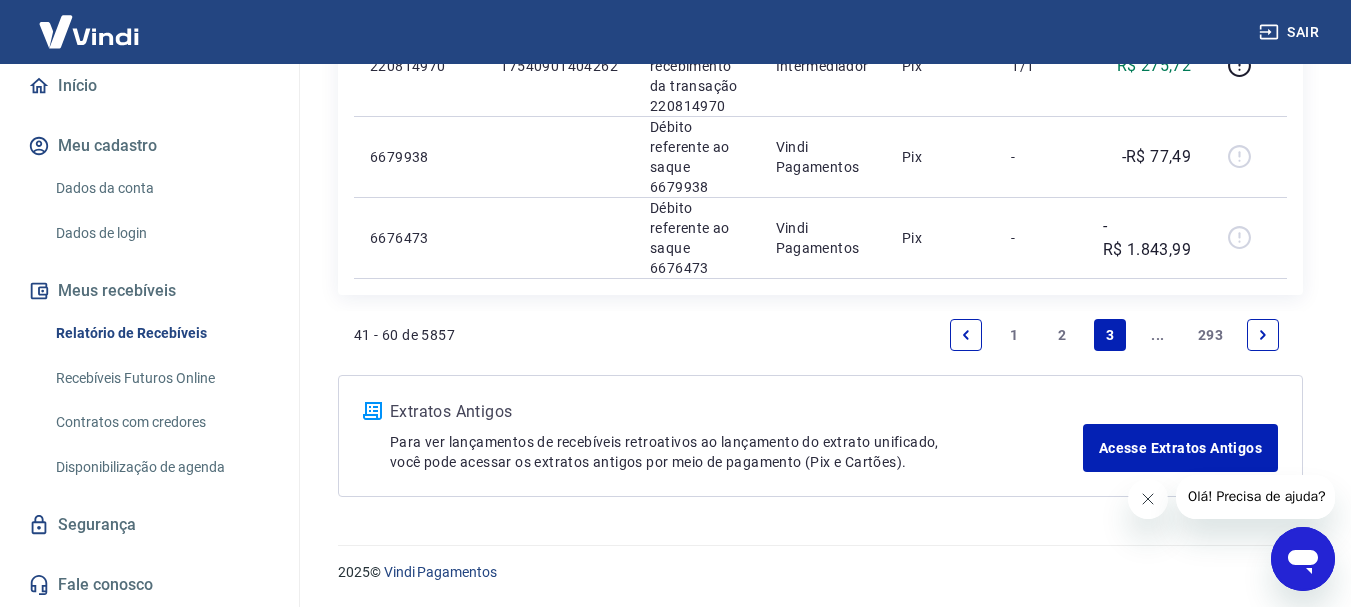 click on "2" at bounding box center (1062, 335) 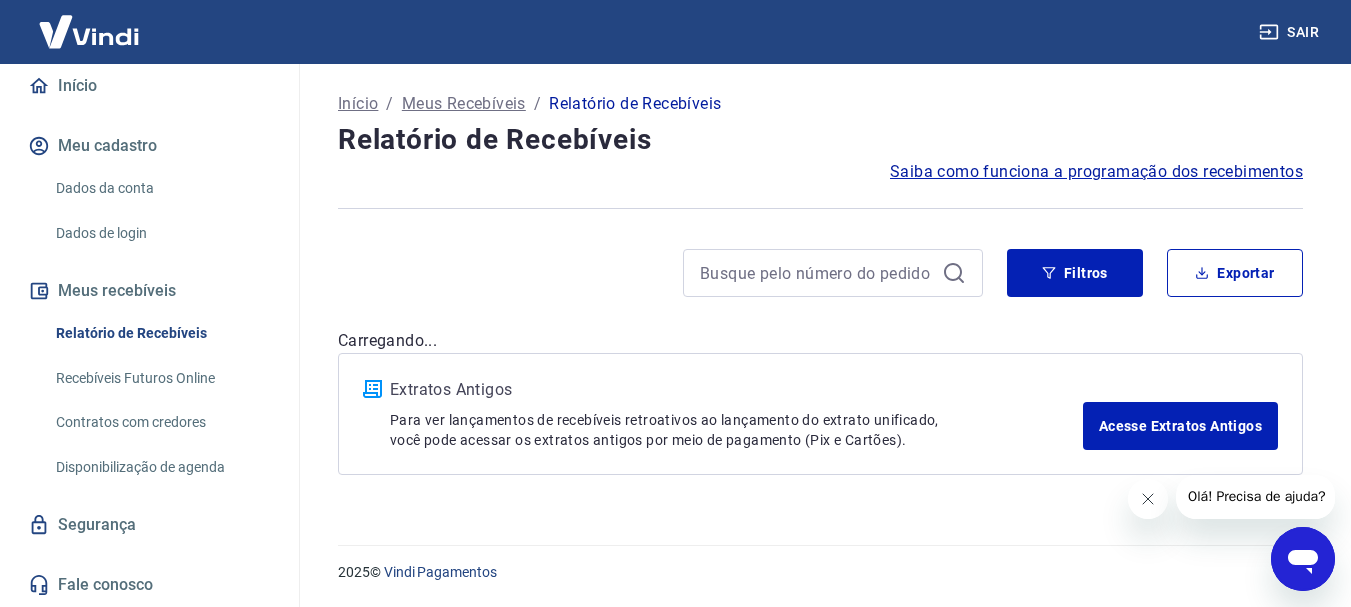 scroll, scrollTop: 0, scrollLeft: 0, axis: both 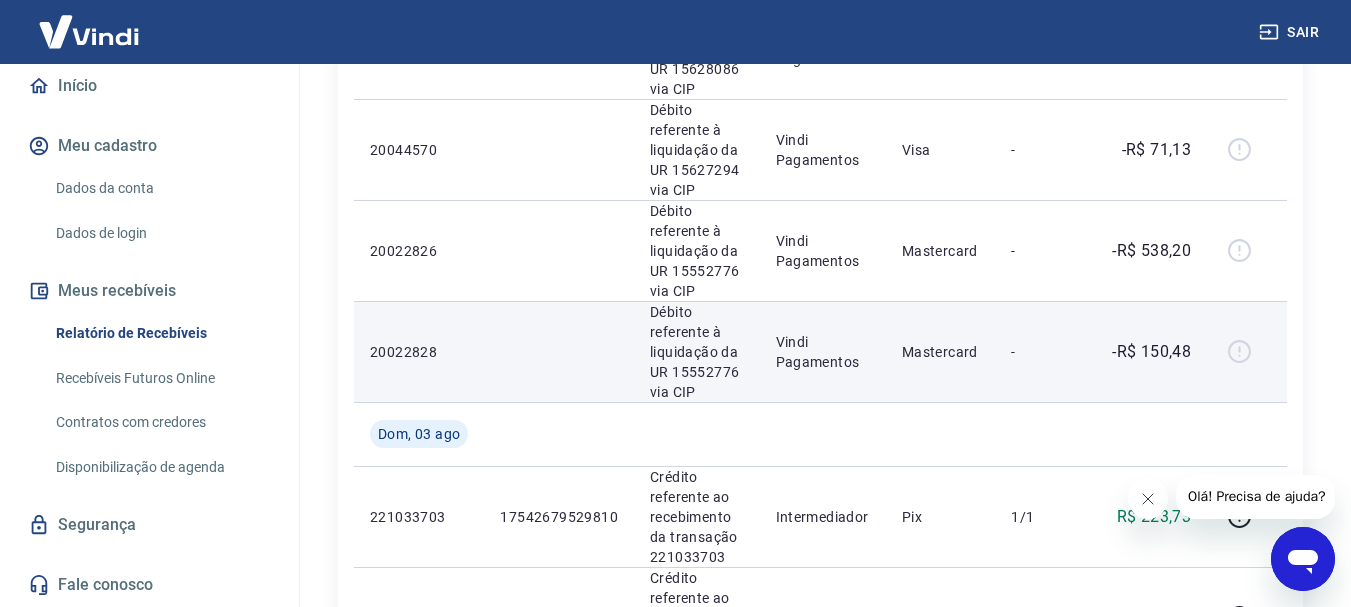 click on "20022828" at bounding box center [419, 352] 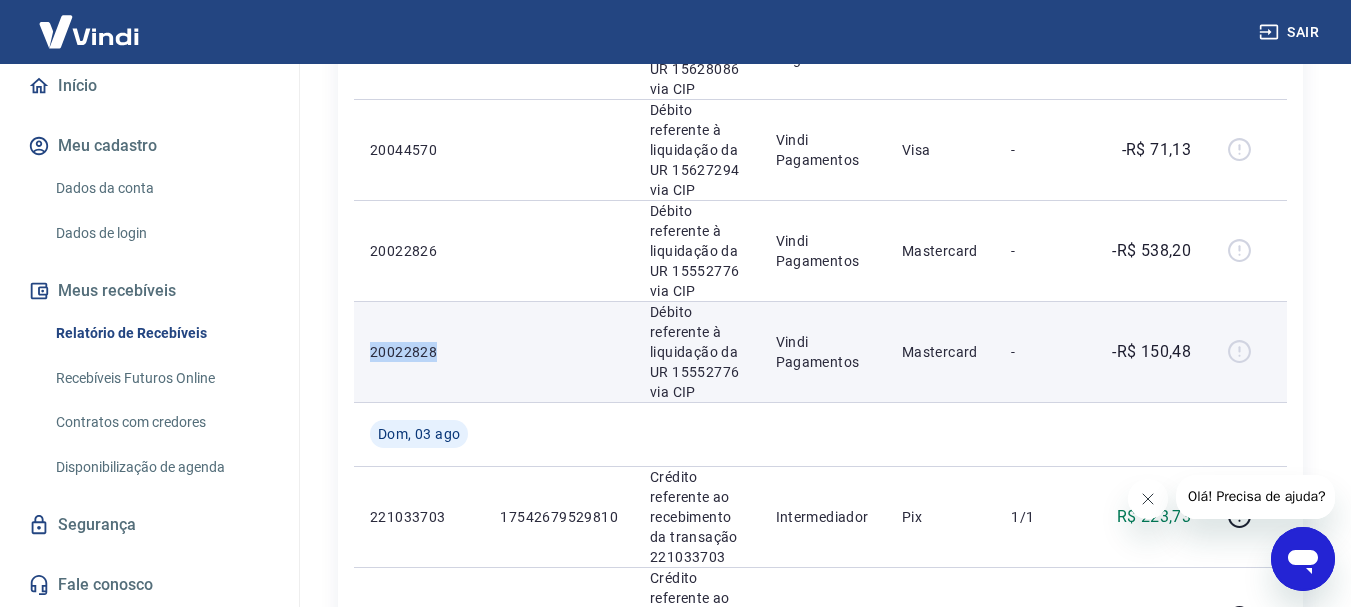 click on "20022828" at bounding box center (419, 352) 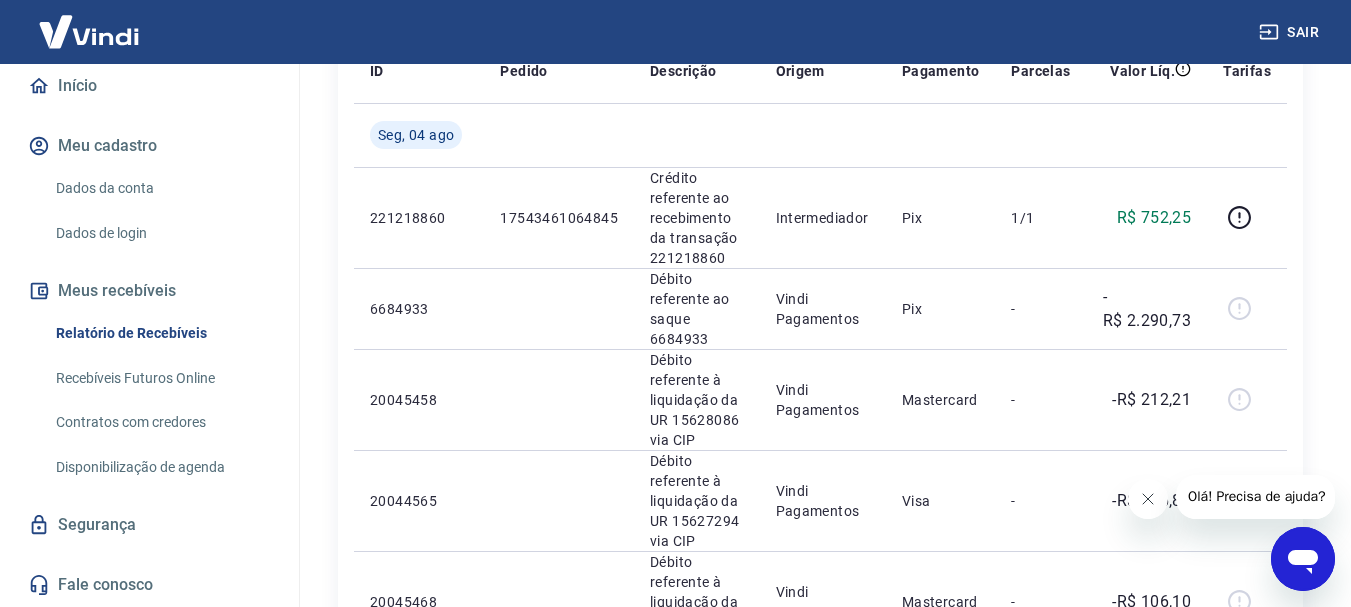 scroll, scrollTop: 159, scrollLeft: 0, axis: vertical 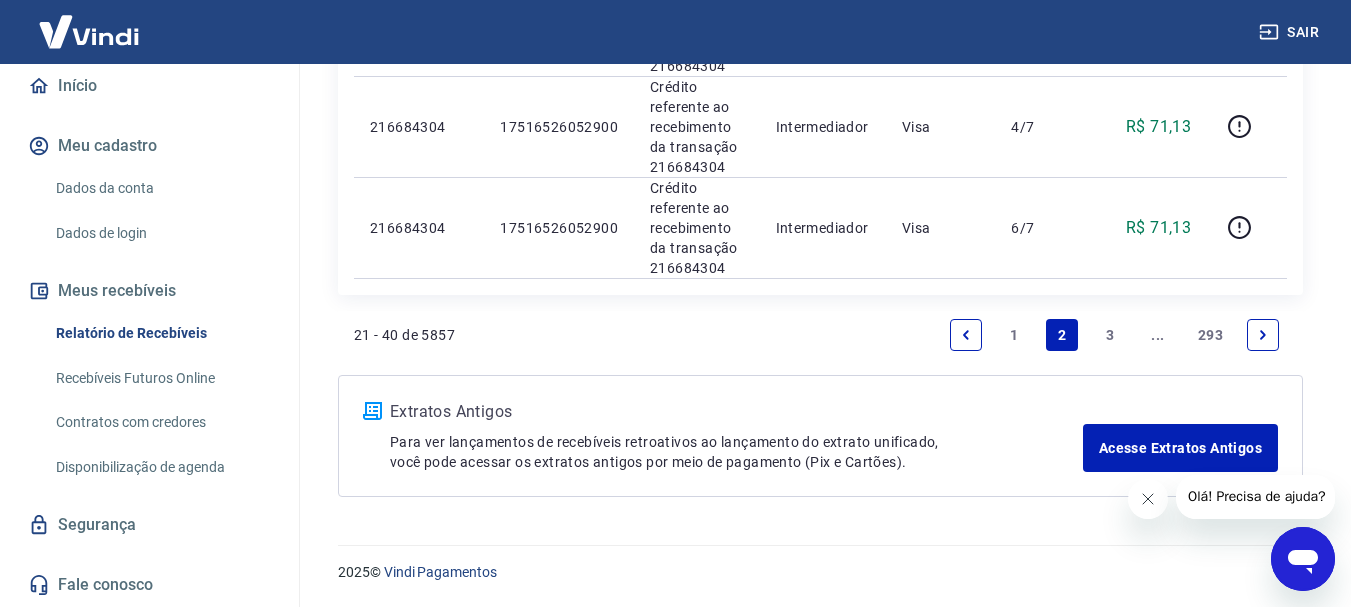 click on "1" at bounding box center [1014, 335] 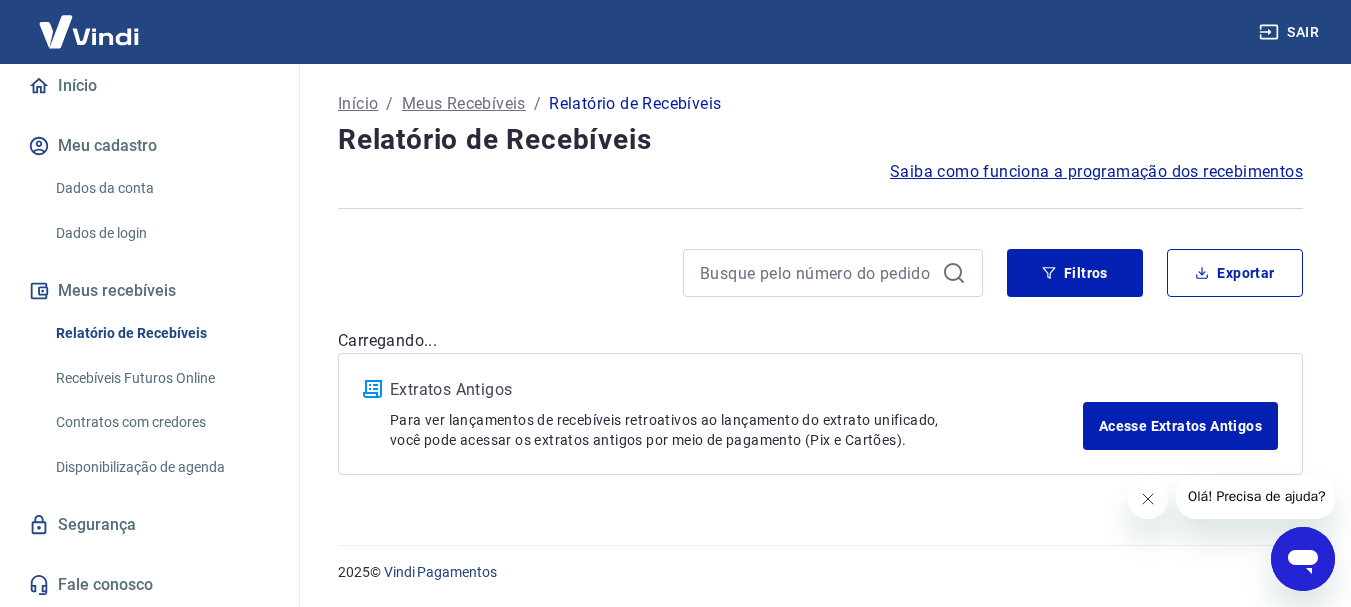 scroll, scrollTop: 0, scrollLeft: 0, axis: both 